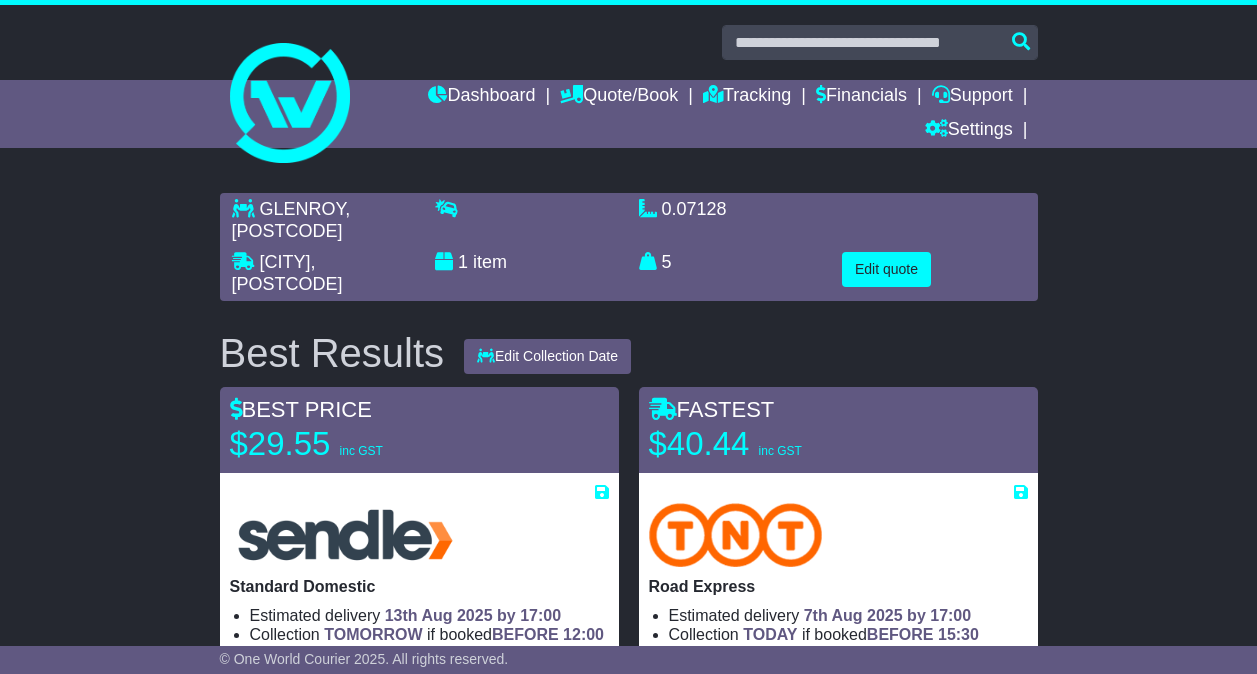 scroll, scrollTop: 0, scrollLeft: 0, axis: both 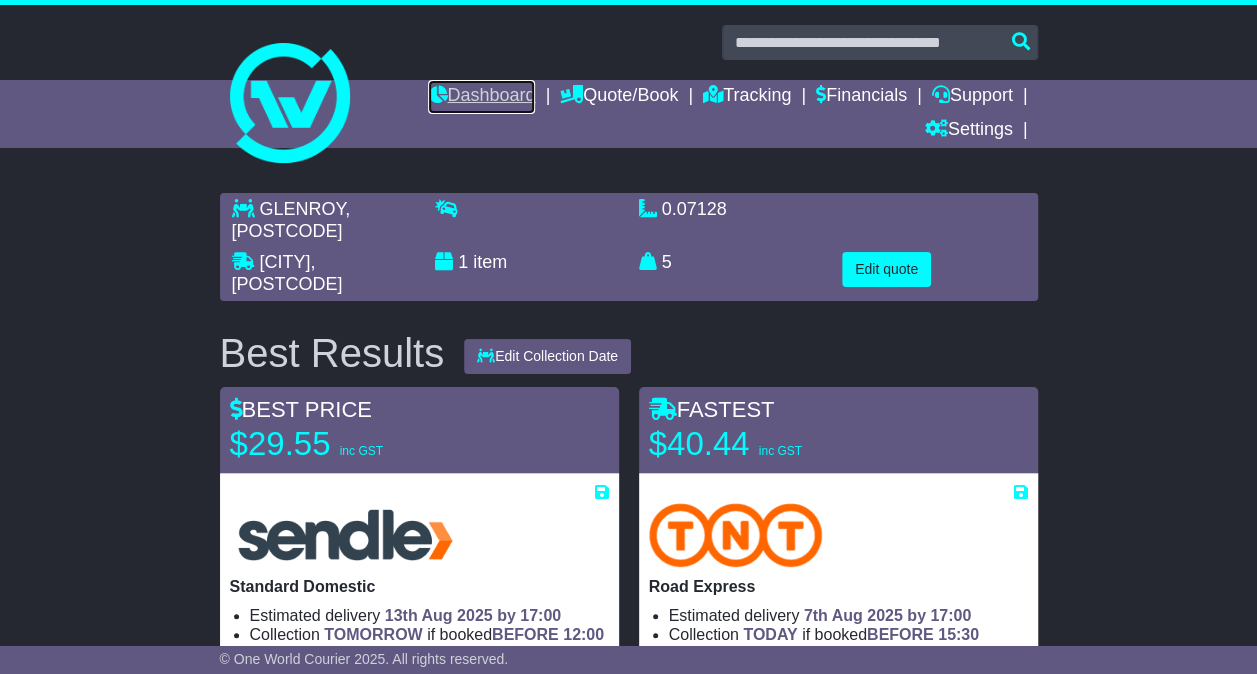 click on "Dashboard" at bounding box center [481, 97] 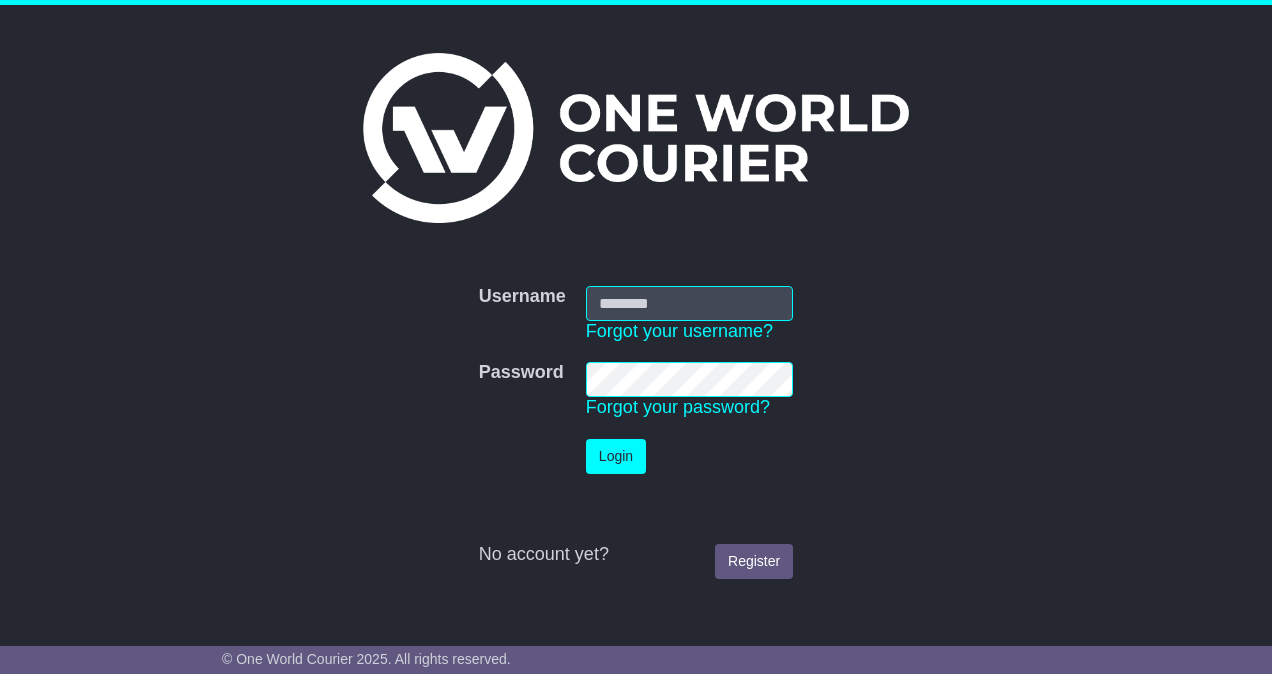 scroll, scrollTop: 0, scrollLeft: 0, axis: both 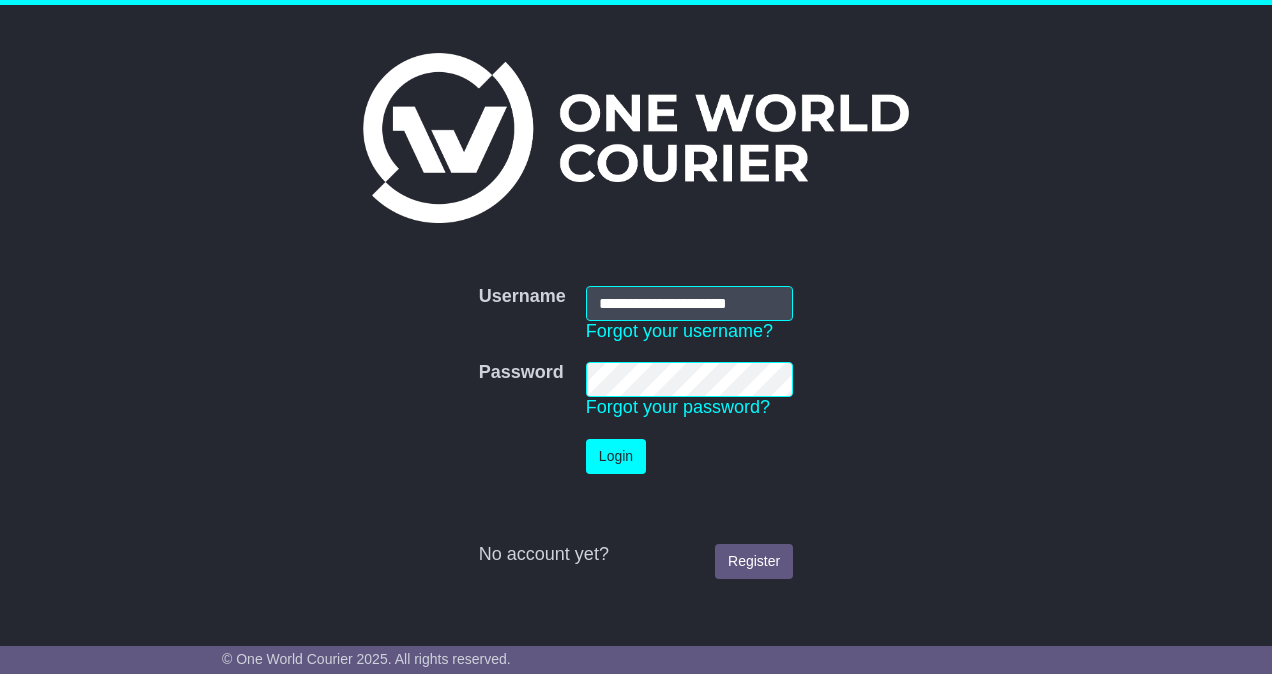 click on "Login" at bounding box center (689, 456) 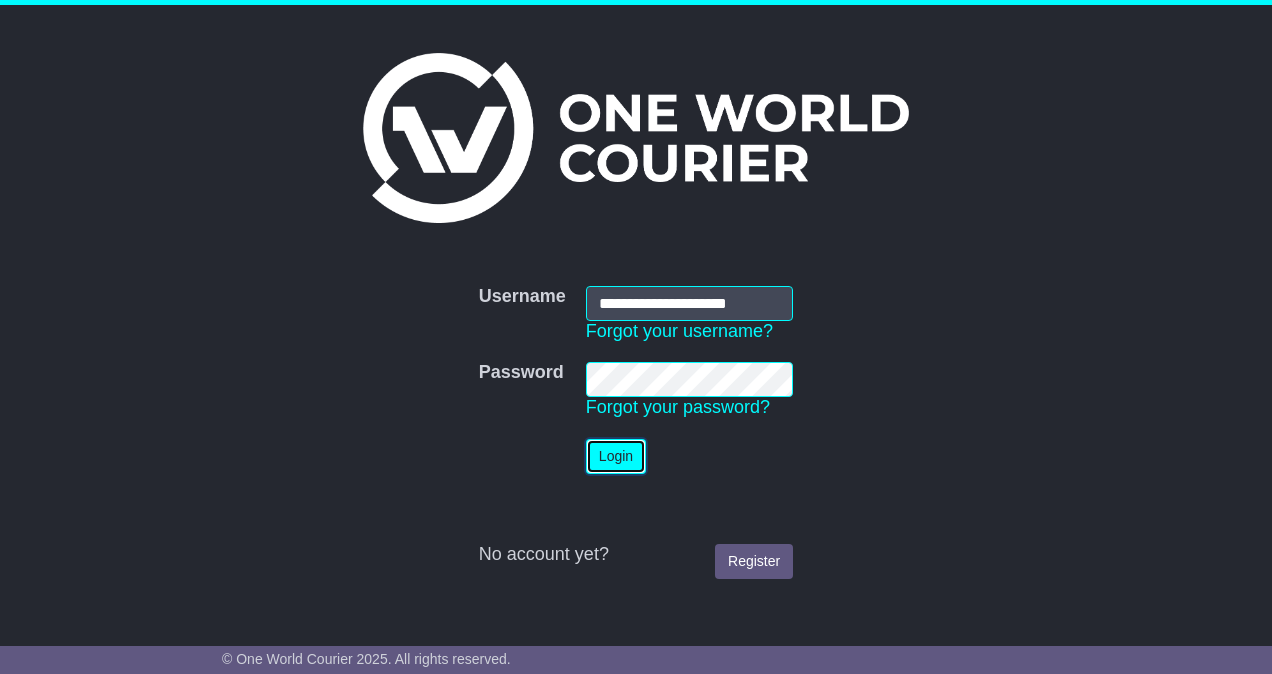 click on "Login" at bounding box center (616, 456) 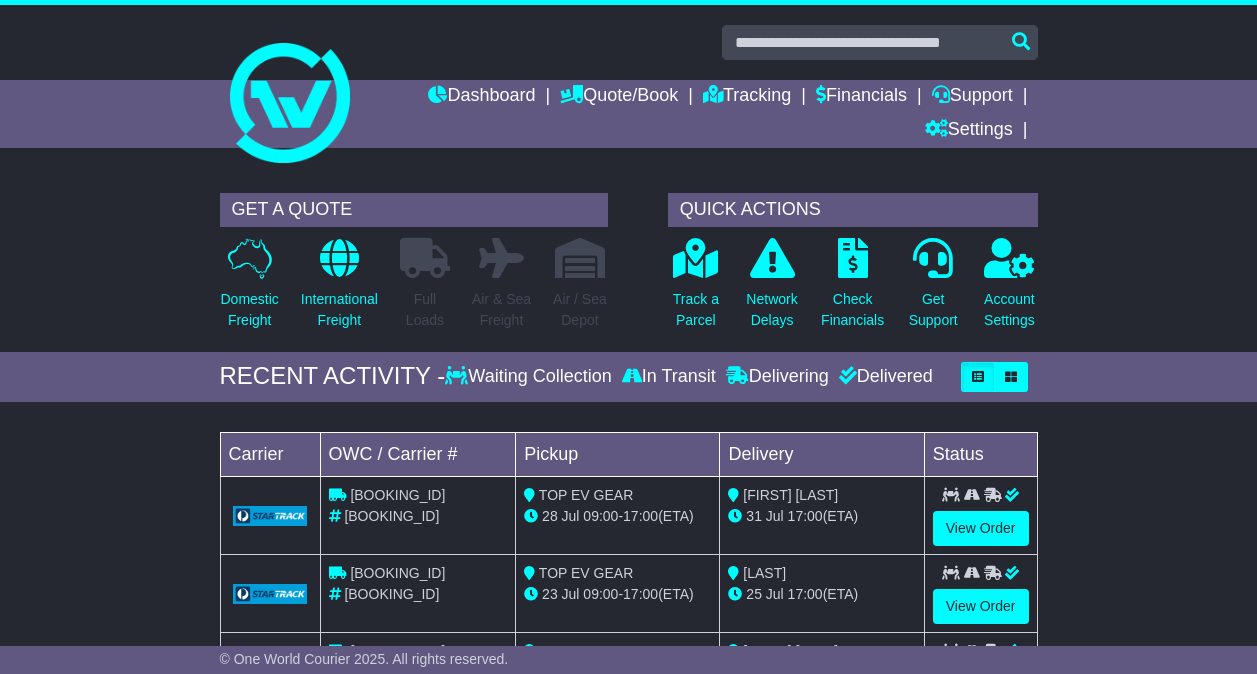 scroll, scrollTop: 0, scrollLeft: 0, axis: both 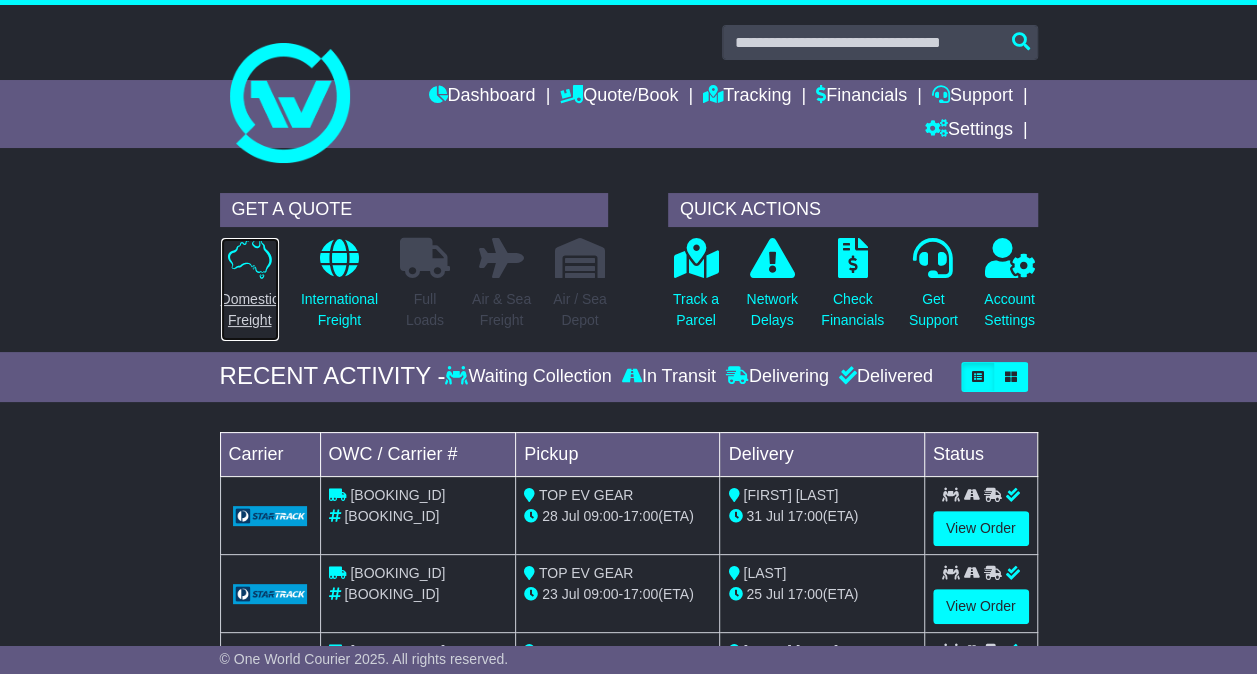 click on "Domestic Freight" at bounding box center [250, 310] 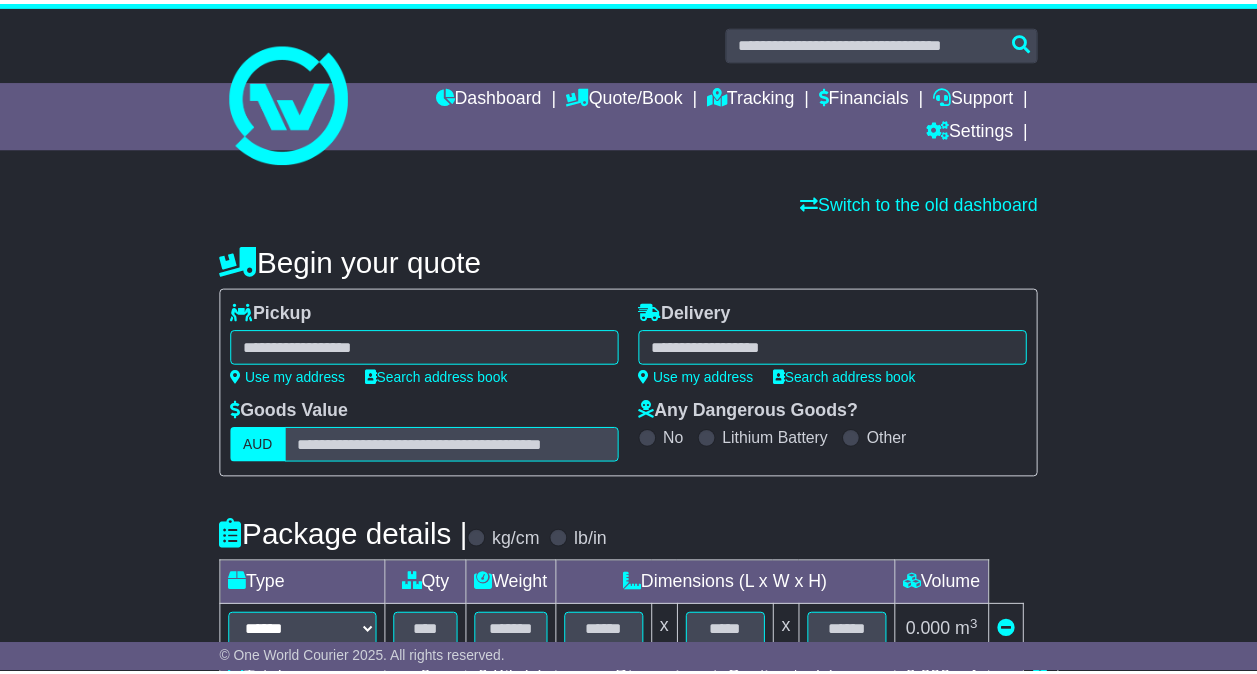 scroll, scrollTop: 0, scrollLeft: 0, axis: both 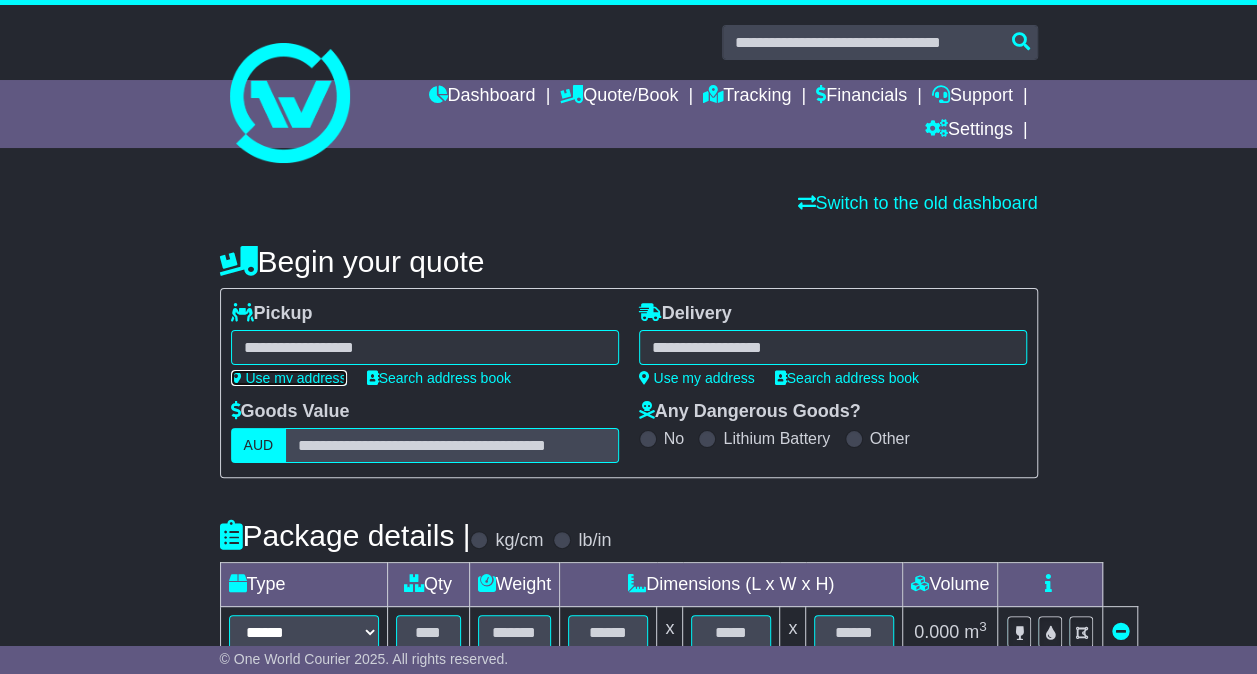 click on "Use my address" at bounding box center (289, 378) 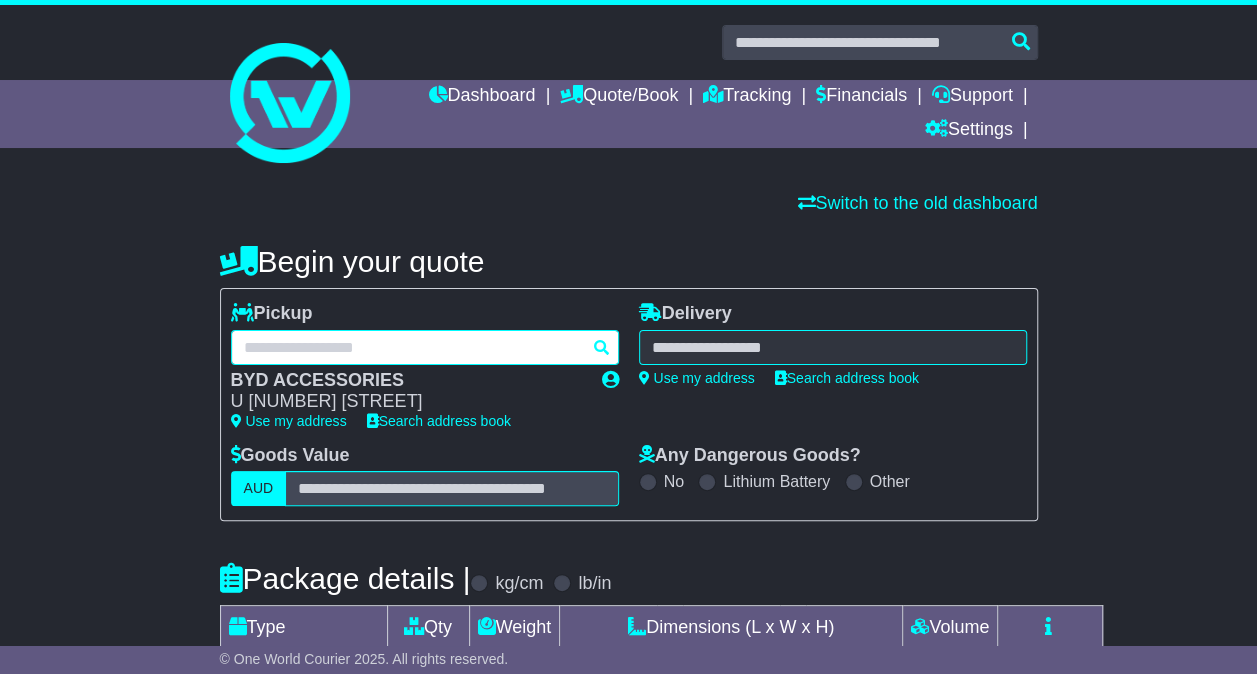 click on "**********" at bounding box center (425, 347) 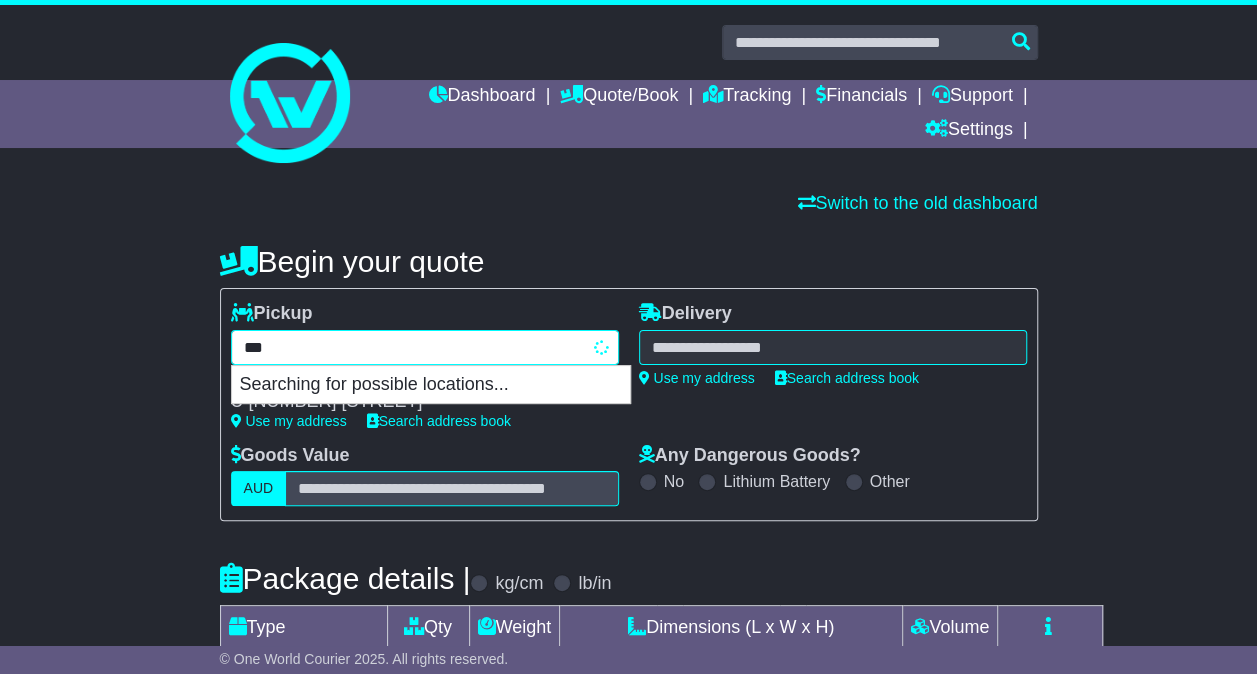 type on "****" 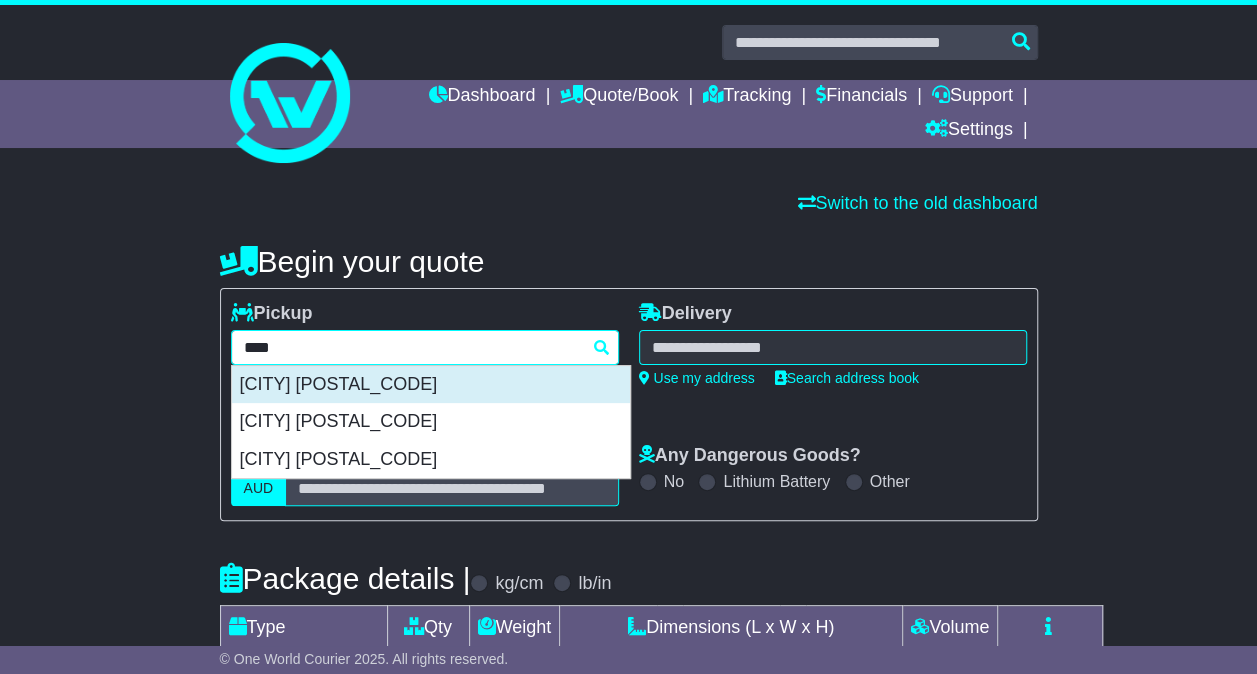 click on "[CITY] [POSTCODE]" at bounding box center [431, 385] 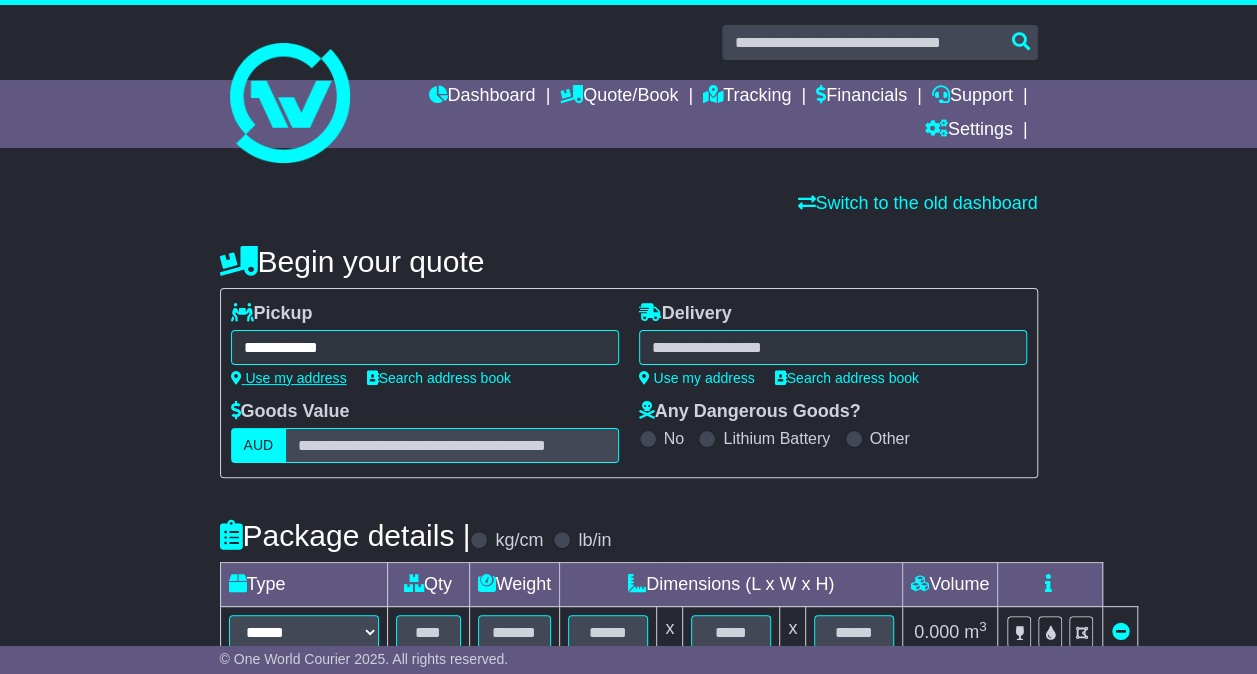 type on "**********" 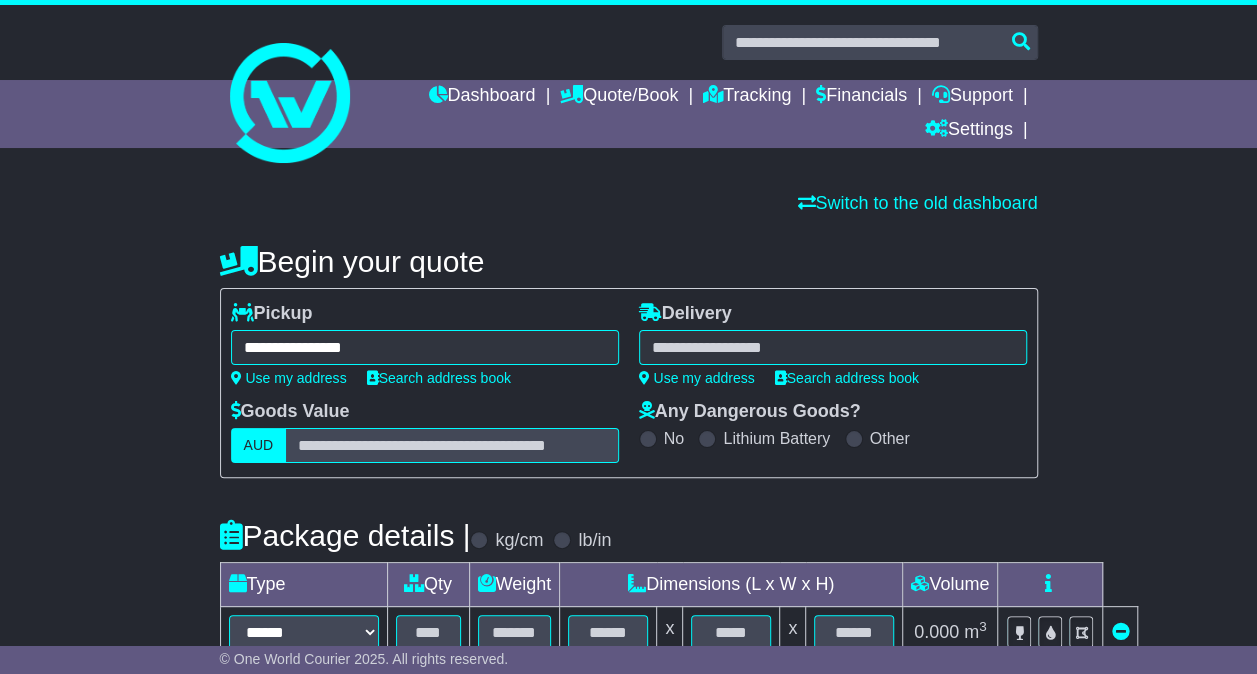 click at bounding box center [833, 347] 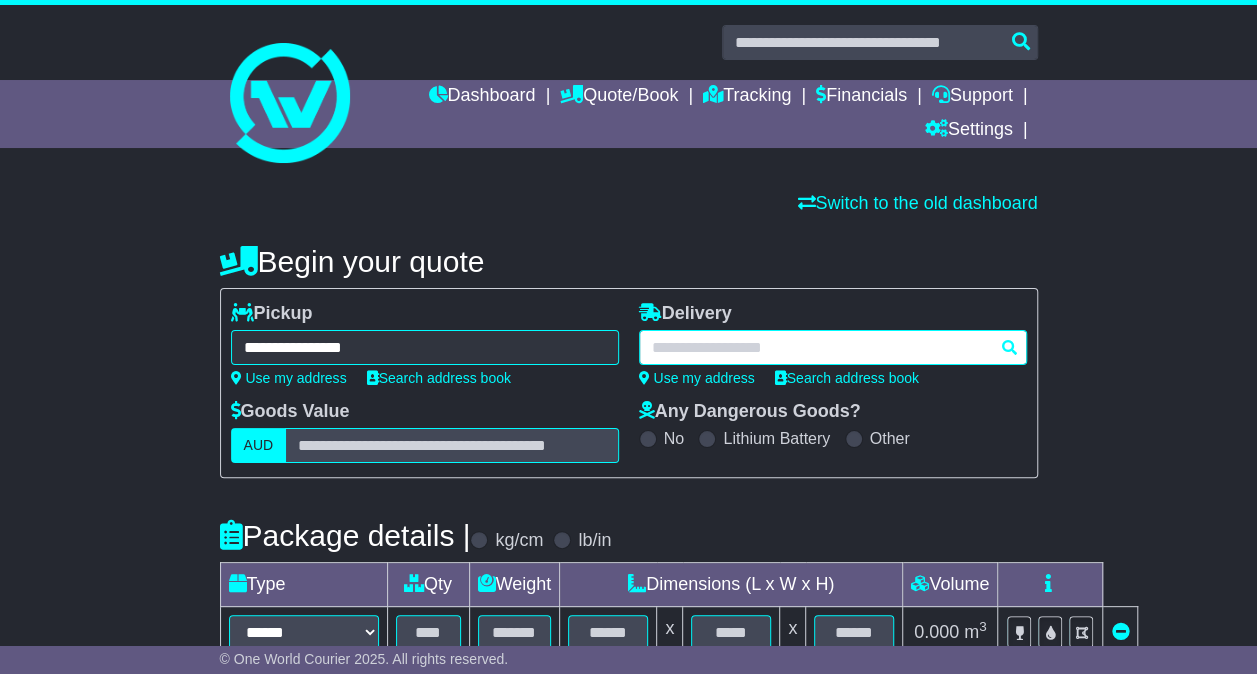 paste on "****" 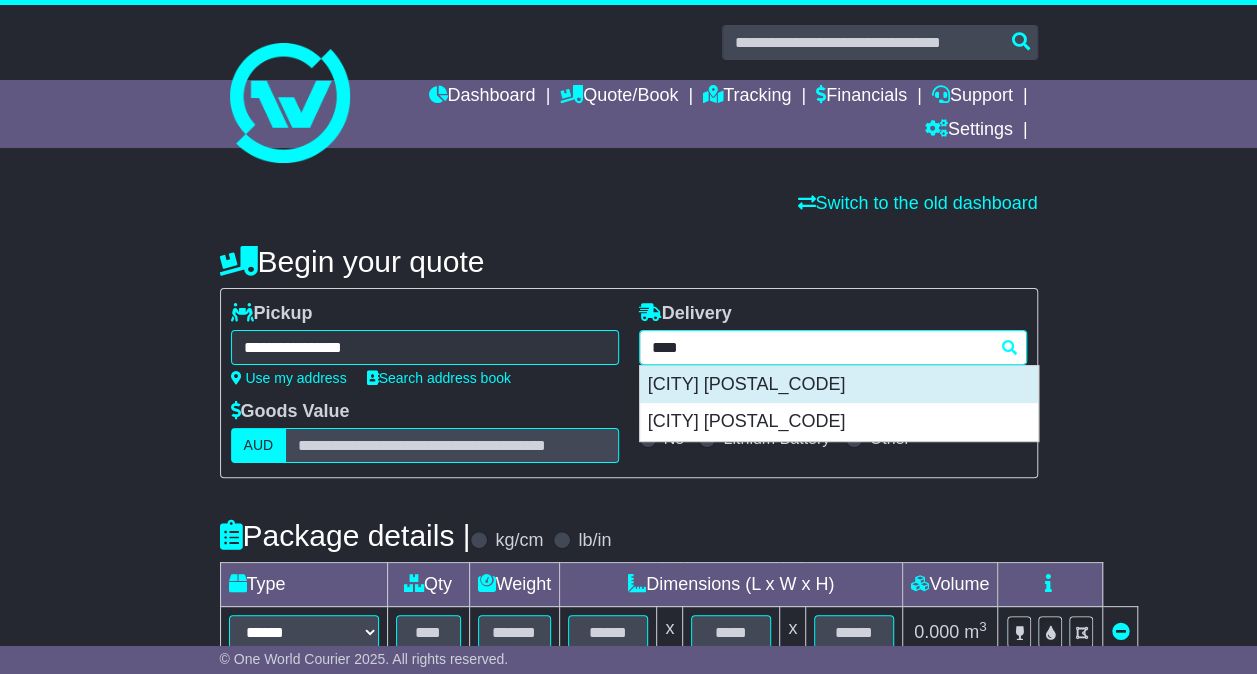 click on "MORTDALE 2223" at bounding box center [839, 385] 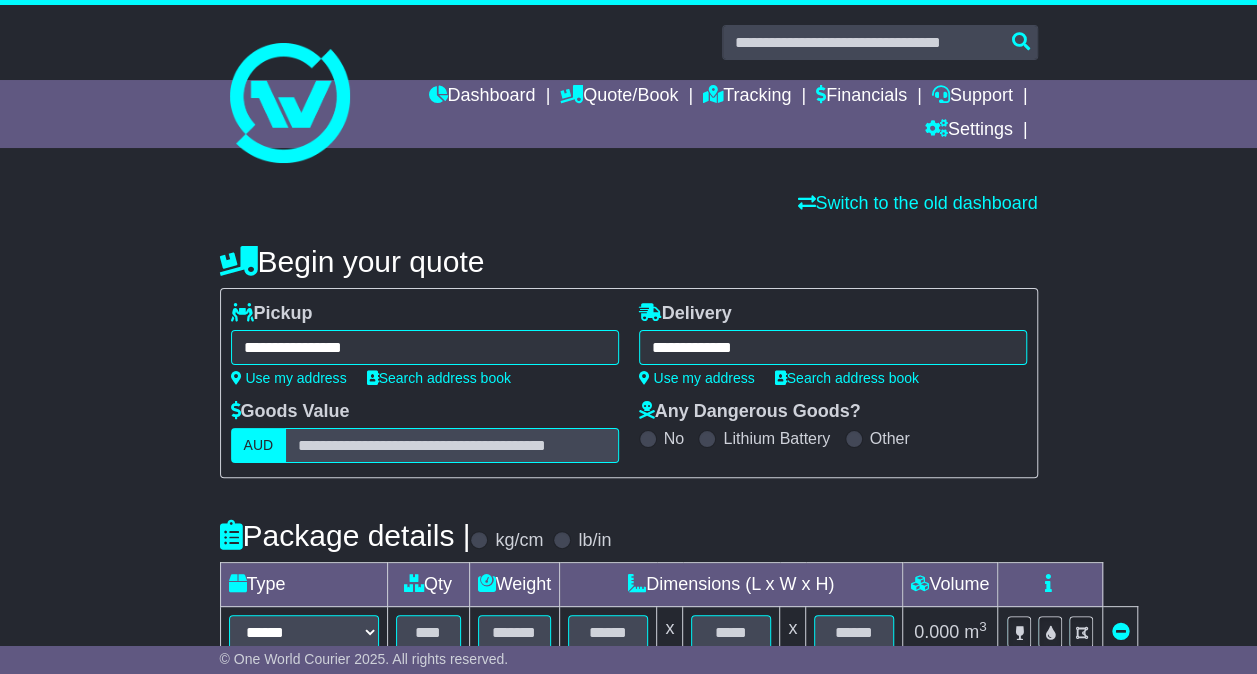 type on "**********" 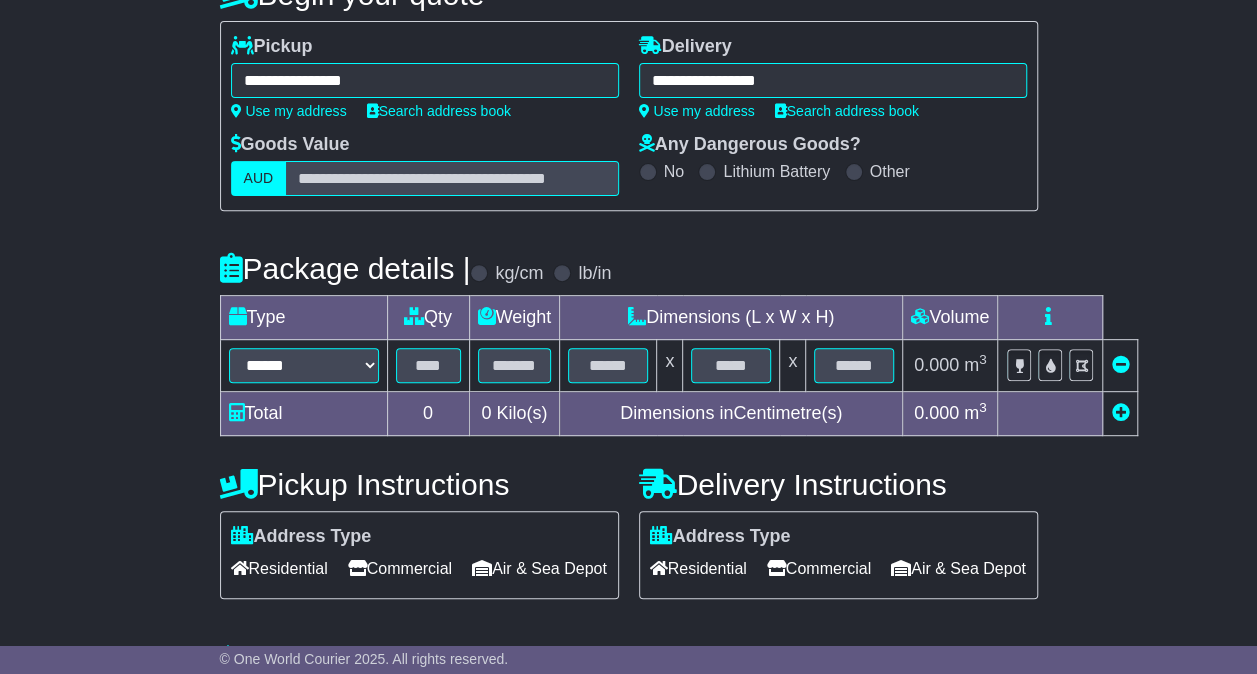 scroll, scrollTop: 300, scrollLeft: 0, axis: vertical 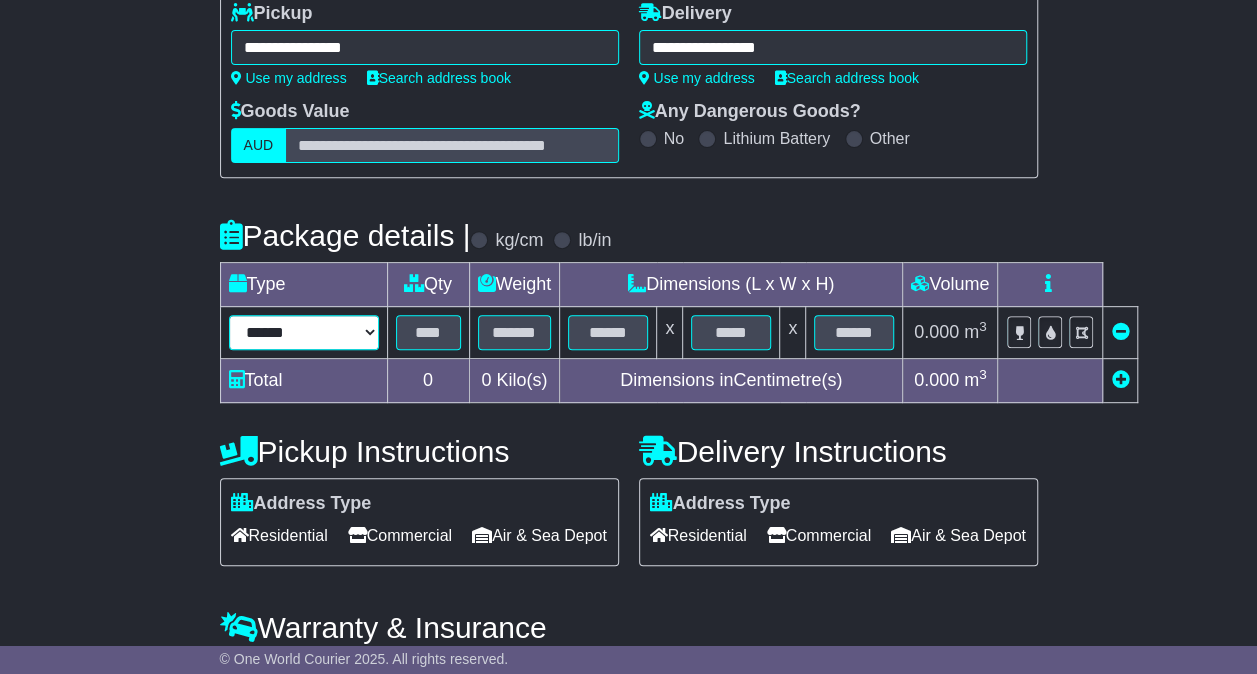click on "****** ****** *** ******** ***** **** **** ****** *** *******" at bounding box center (304, 332) 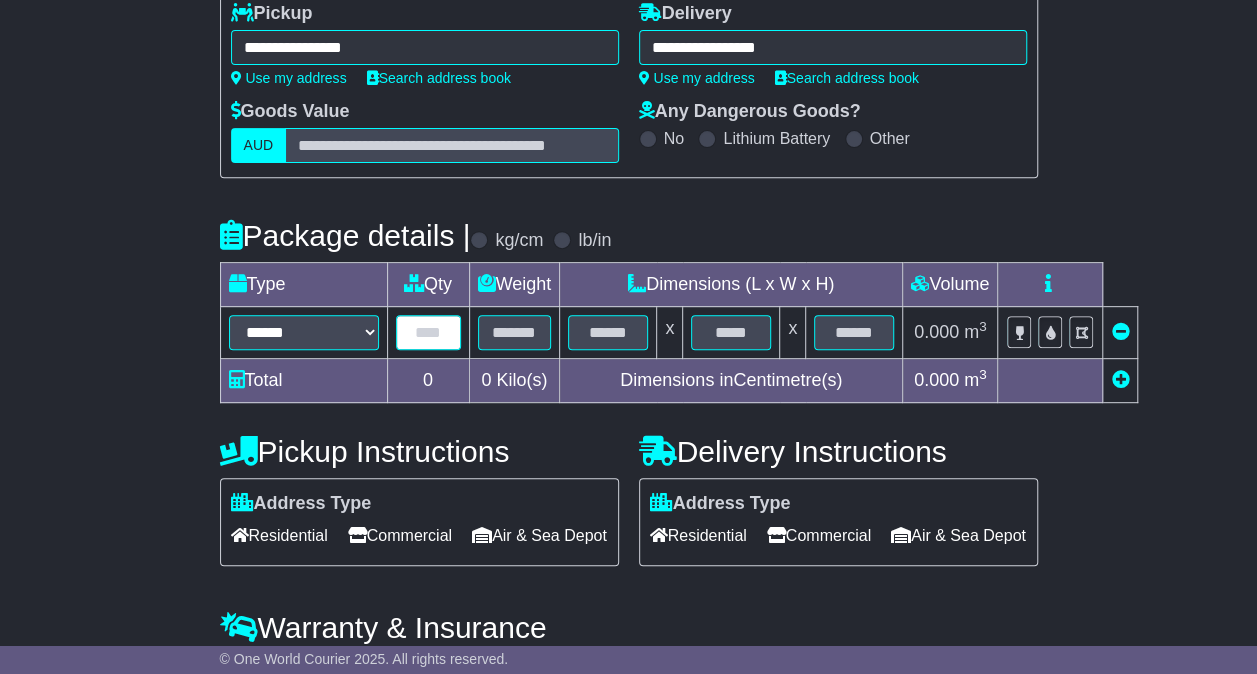 click at bounding box center (428, 332) 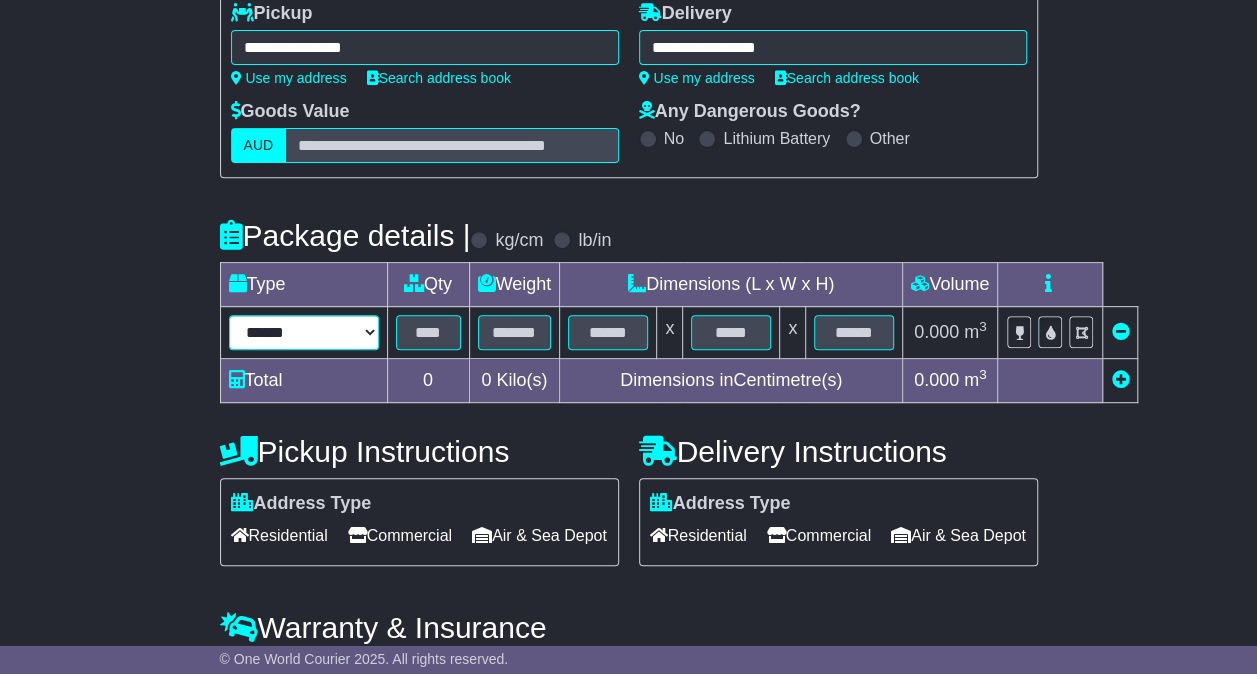 click on "****** ****** *** ******** ***** **** **** ****** *** *******" at bounding box center [304, 332] 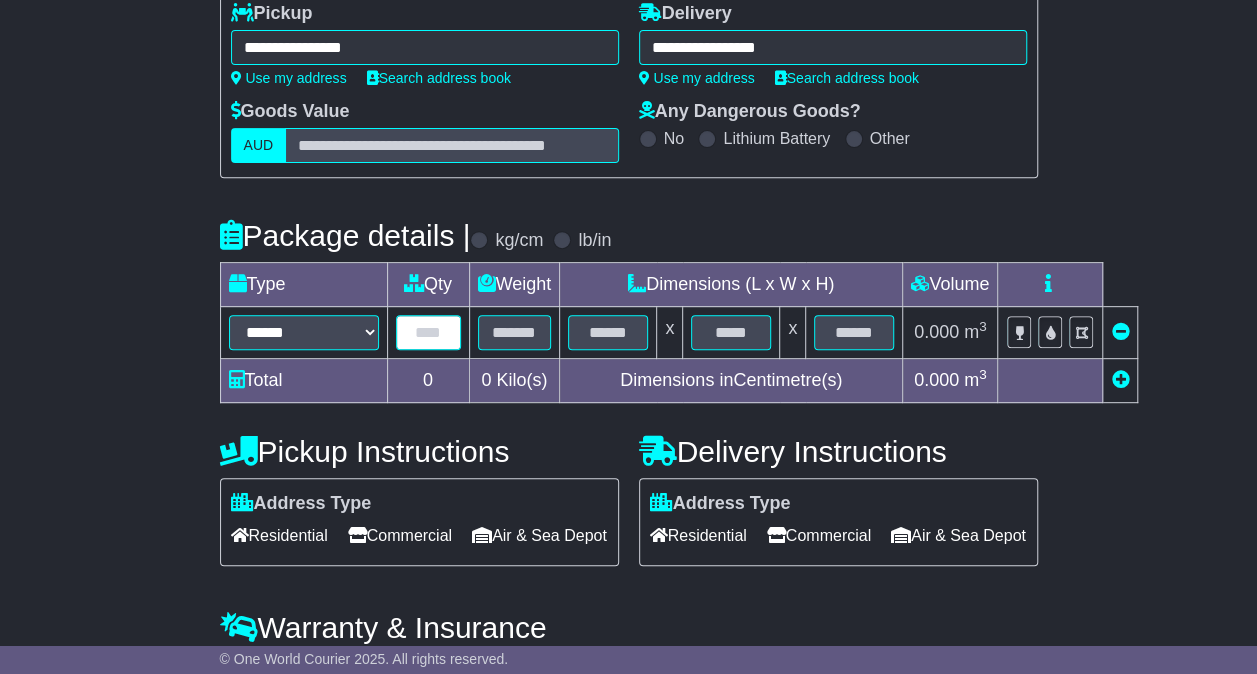 click at bounding box center (428, 332) 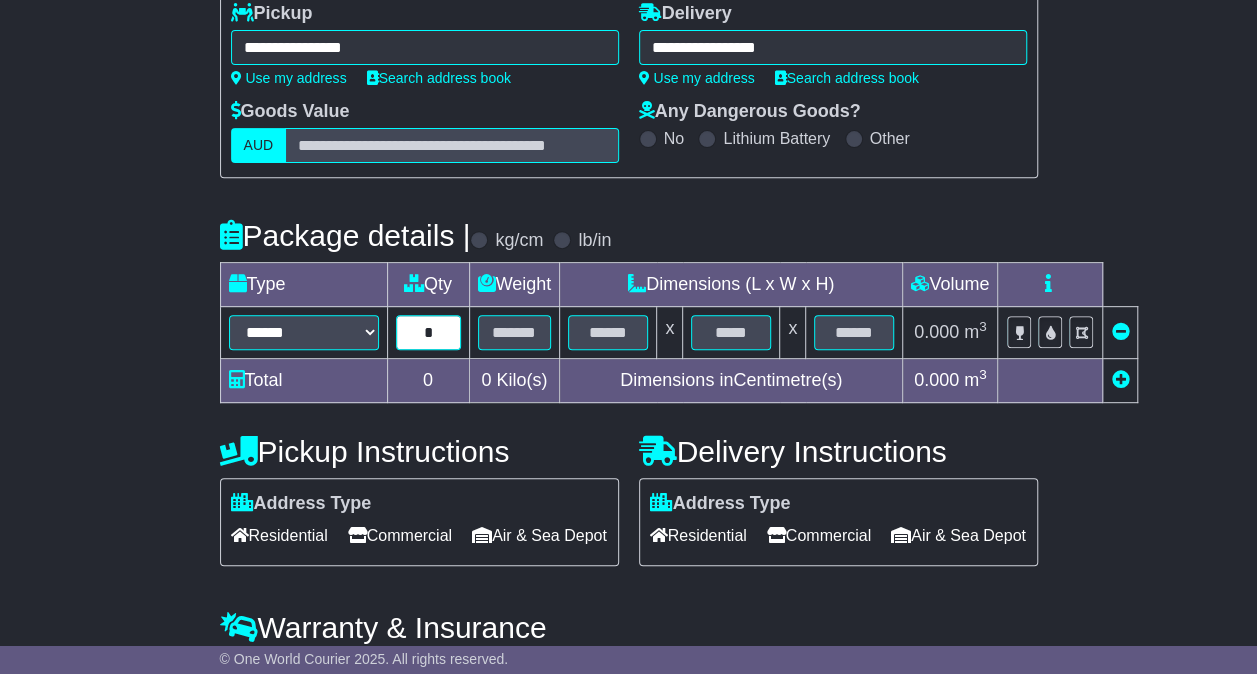 type on "*" 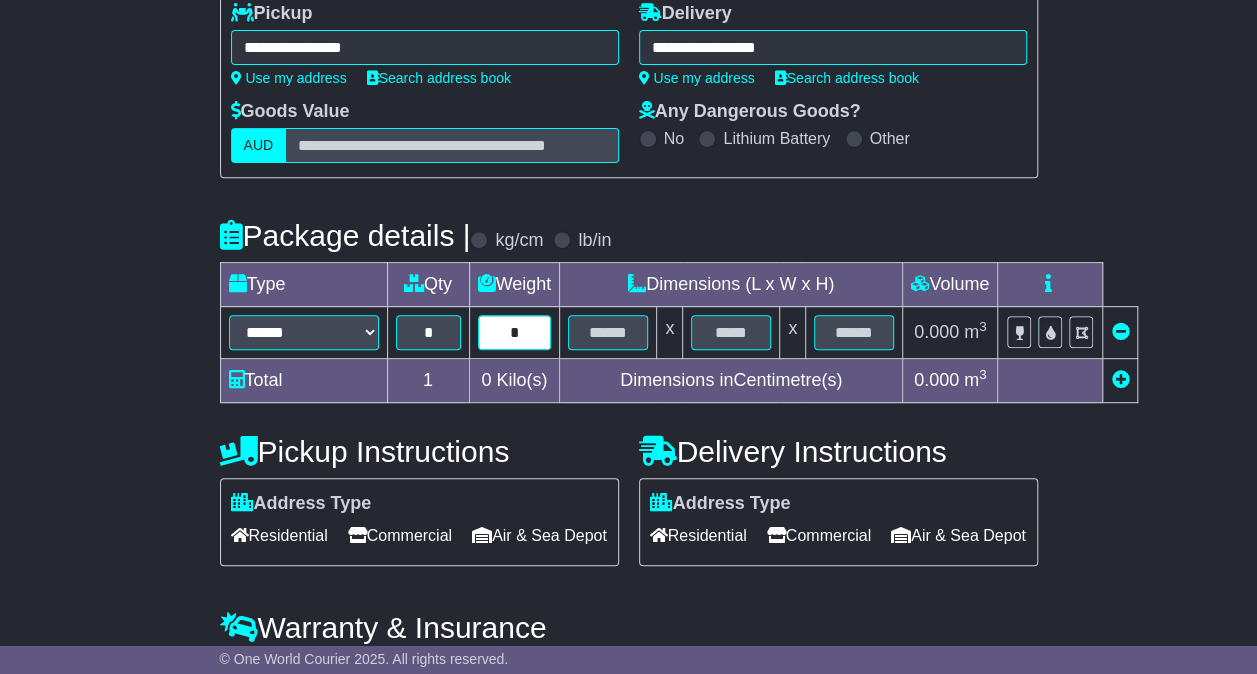type on "*" 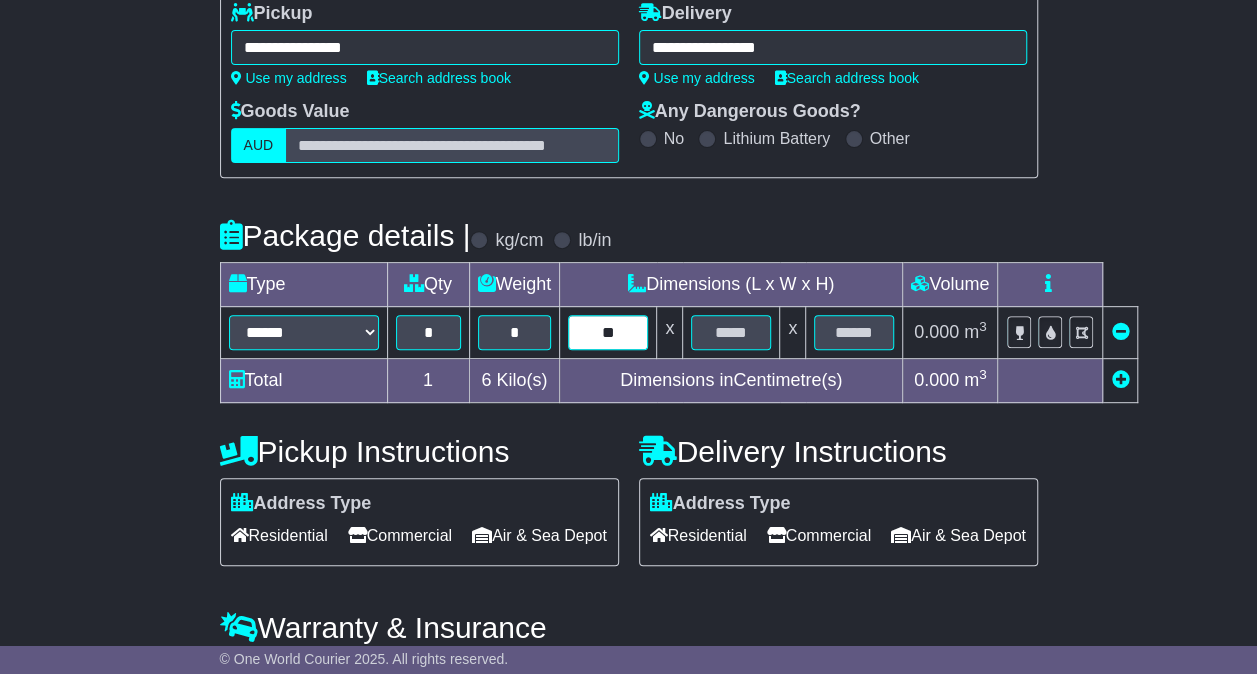 type on "**" 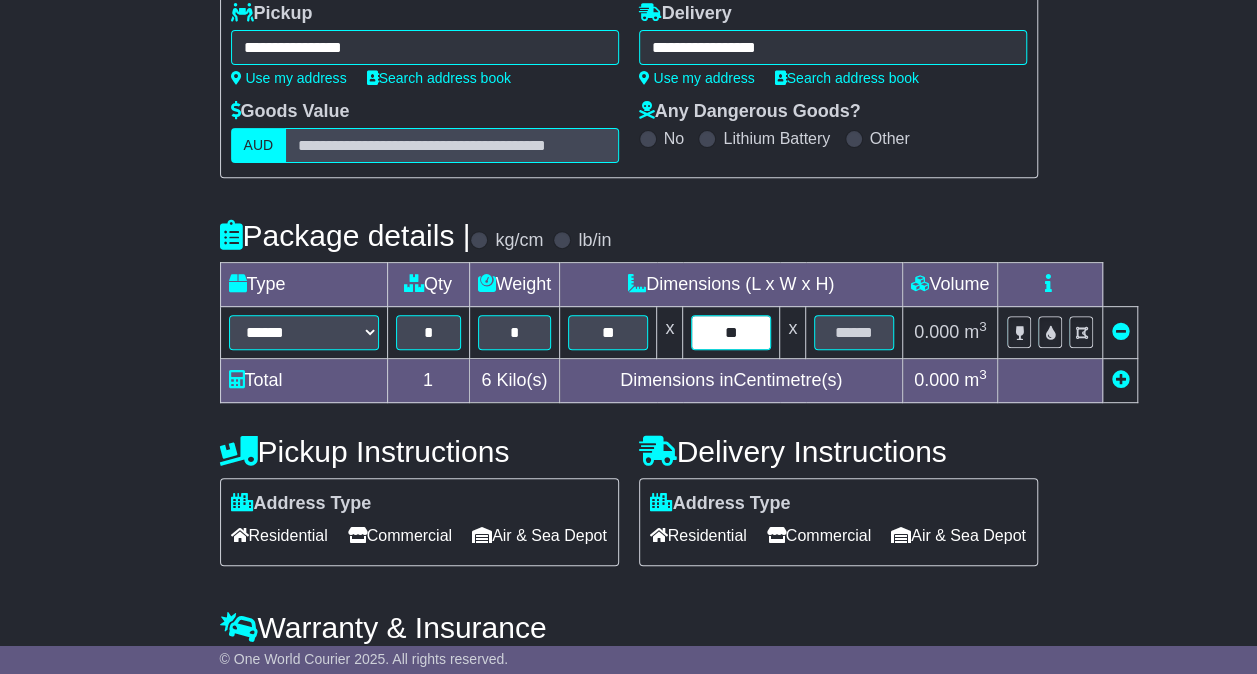 type on "**" 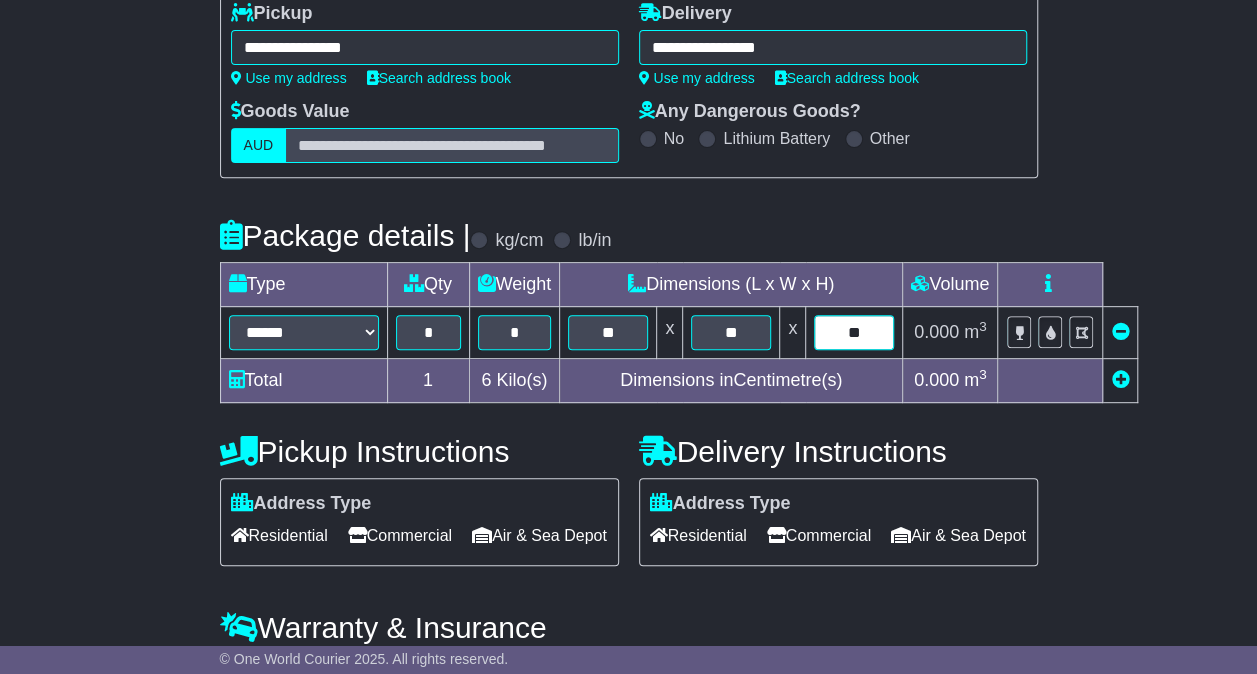 type on "**" 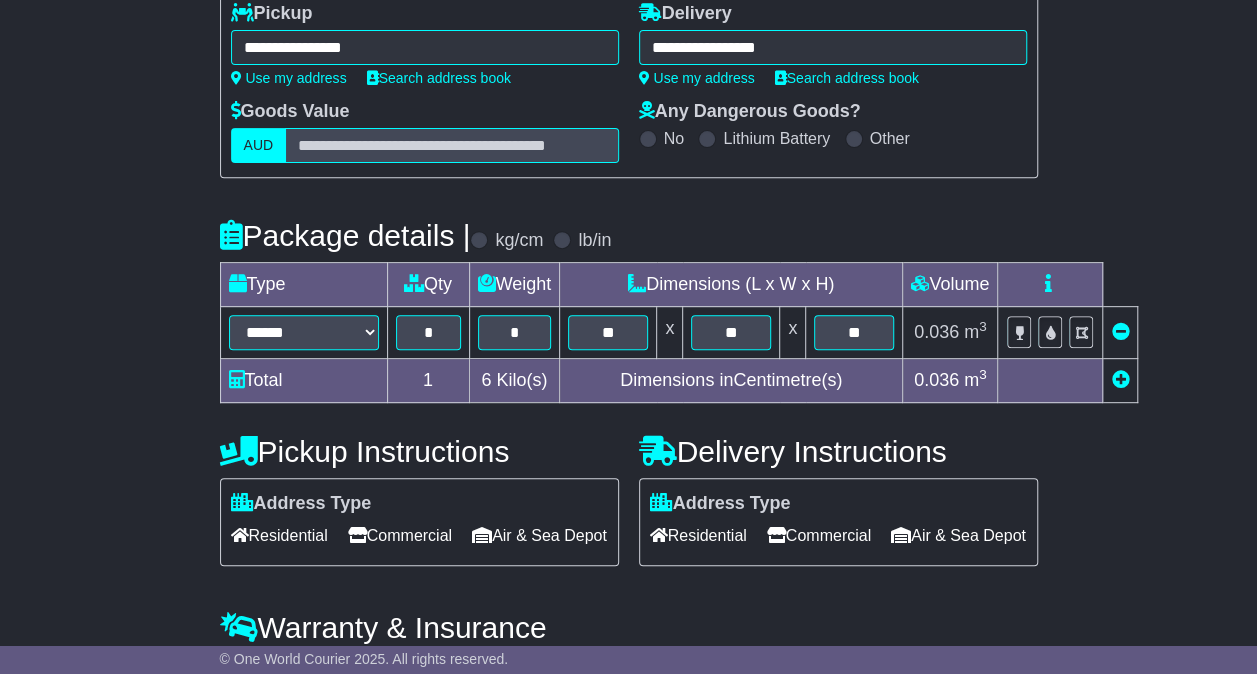 click on "Residential" at bounding box center [698, 535] 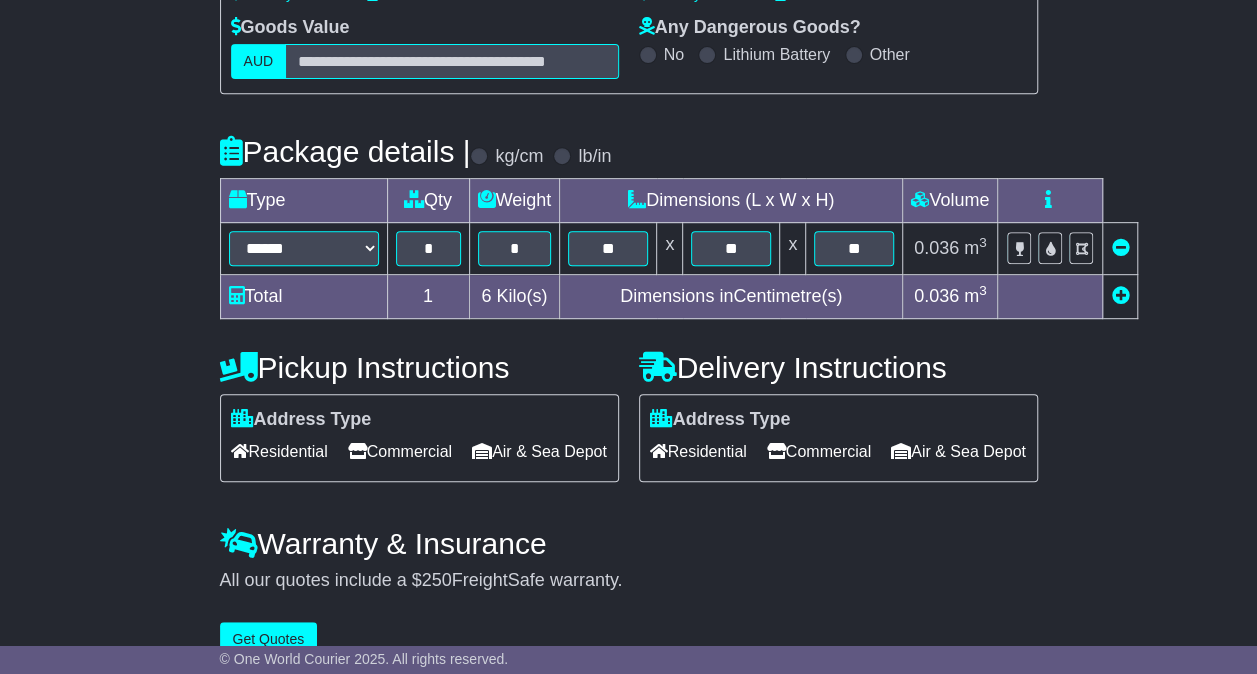 scroll, scrollTop: 446, scrollLeft: 0, axis: vertical 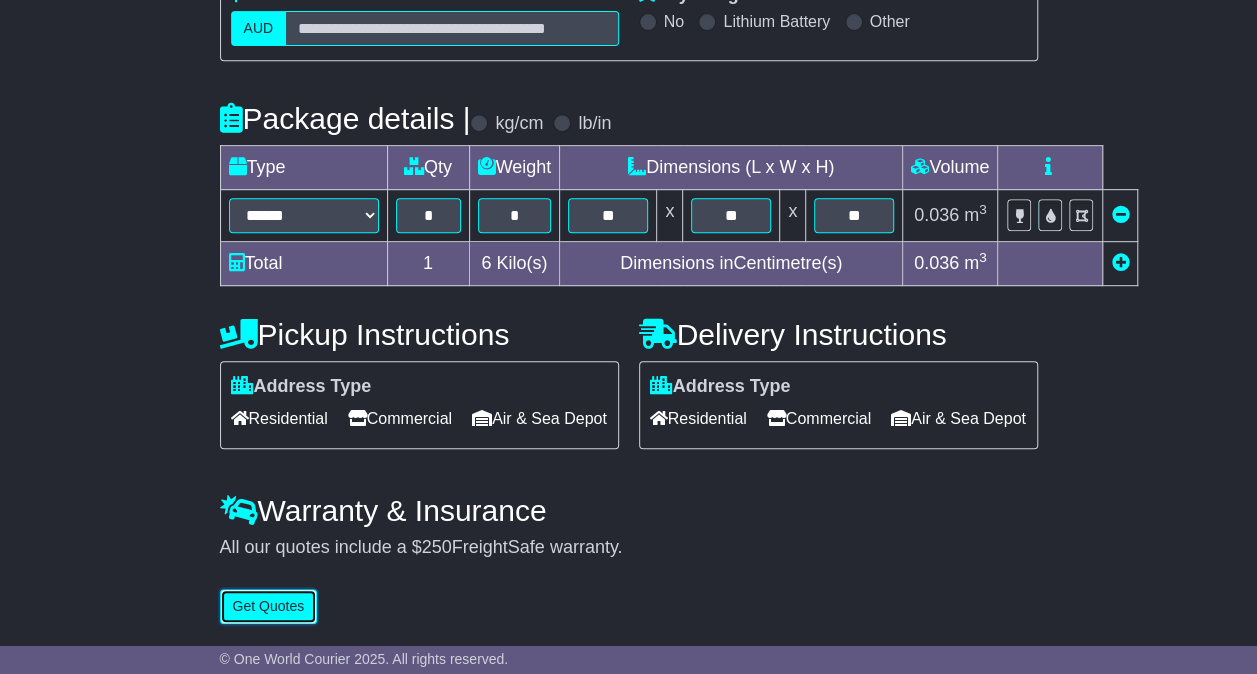click on "Get Quotes" at bounding box center (269, 606) 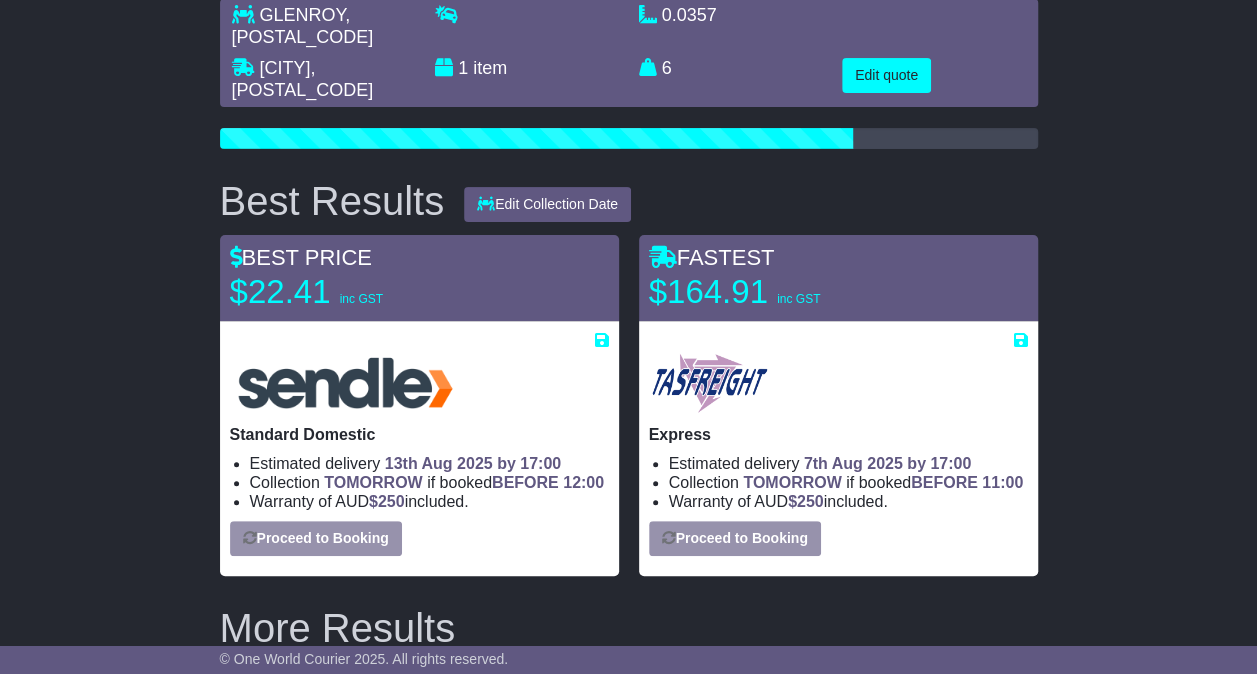 scroll, scrollTop: 201, scrollLeft: 0, axis: vertical 